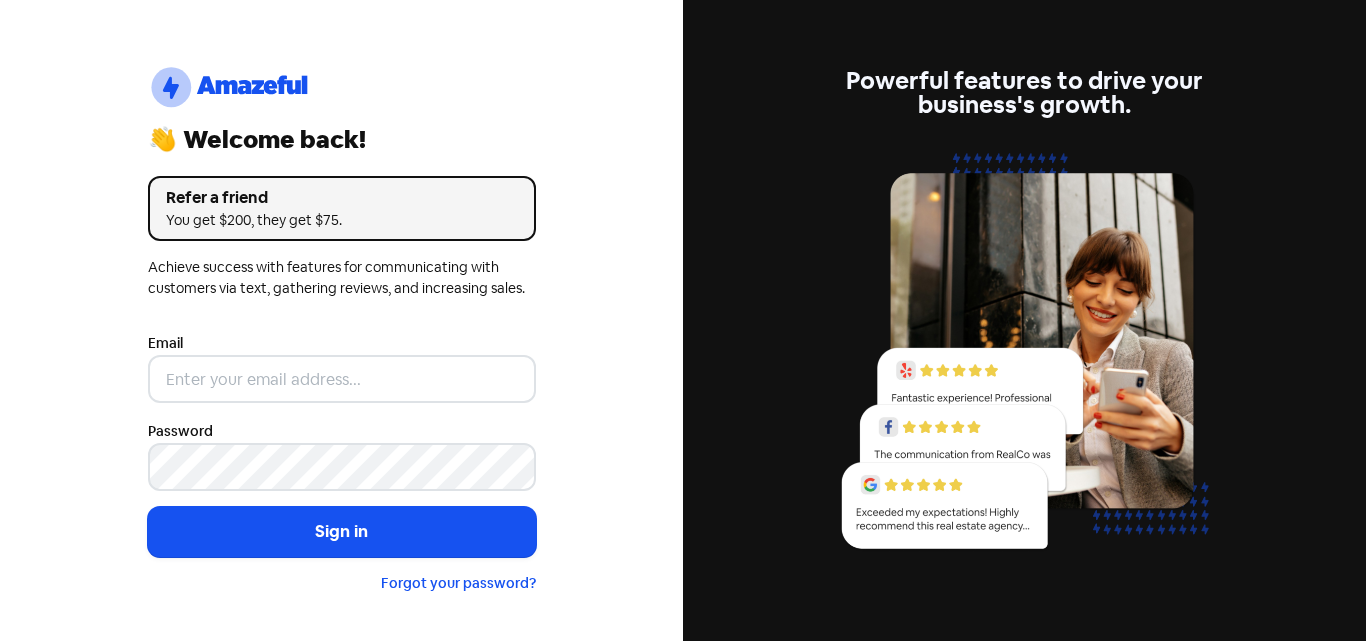 scroll, scrollTop: 0, scrollLeft: 0, axis: both 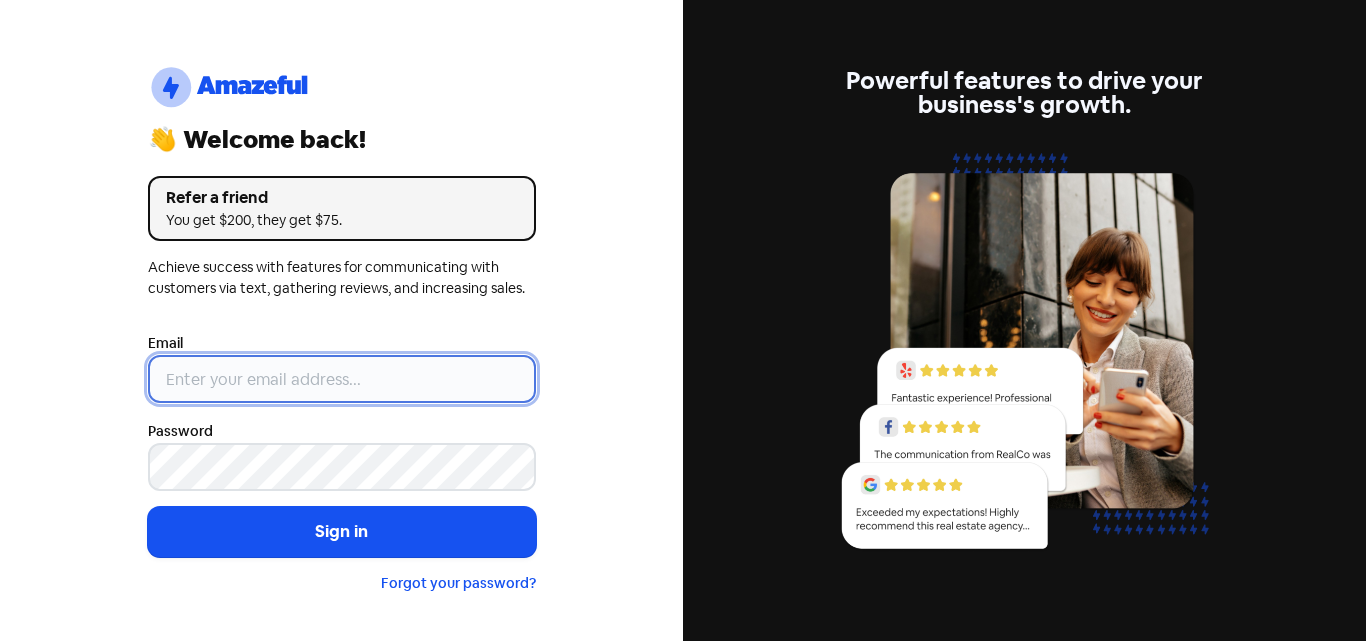 click at bounding box center (342, 379) 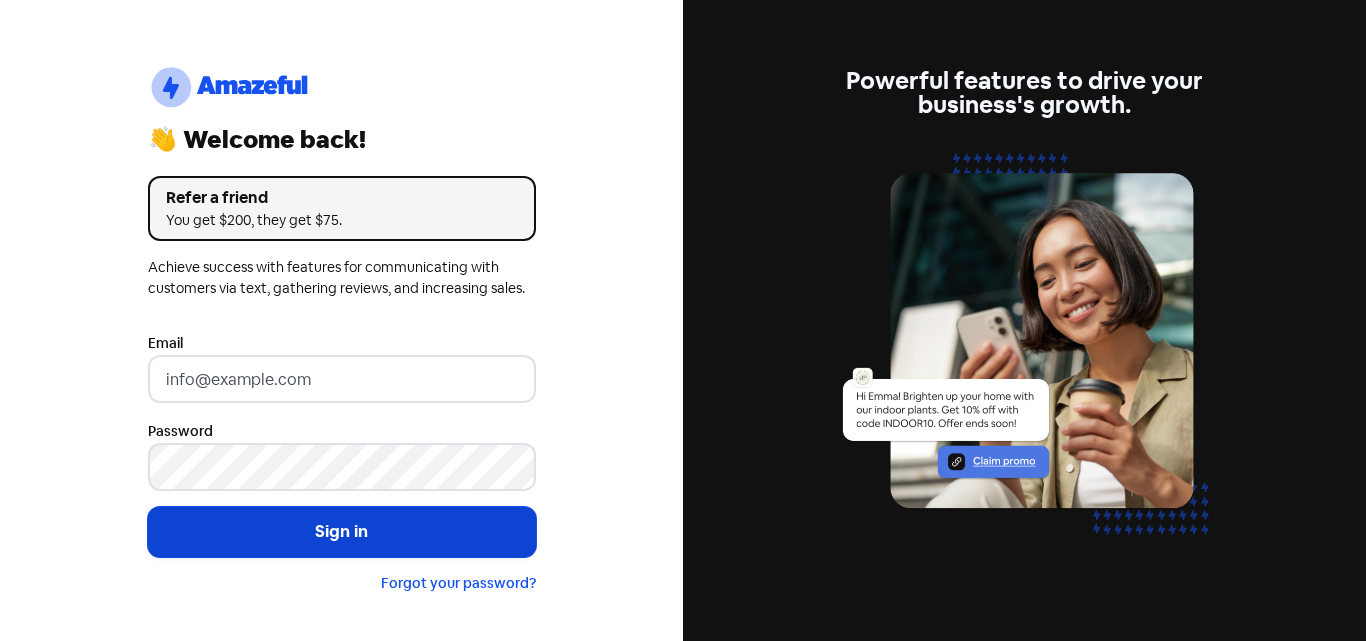 click on "Sign in" at bounding box center [342, 532] 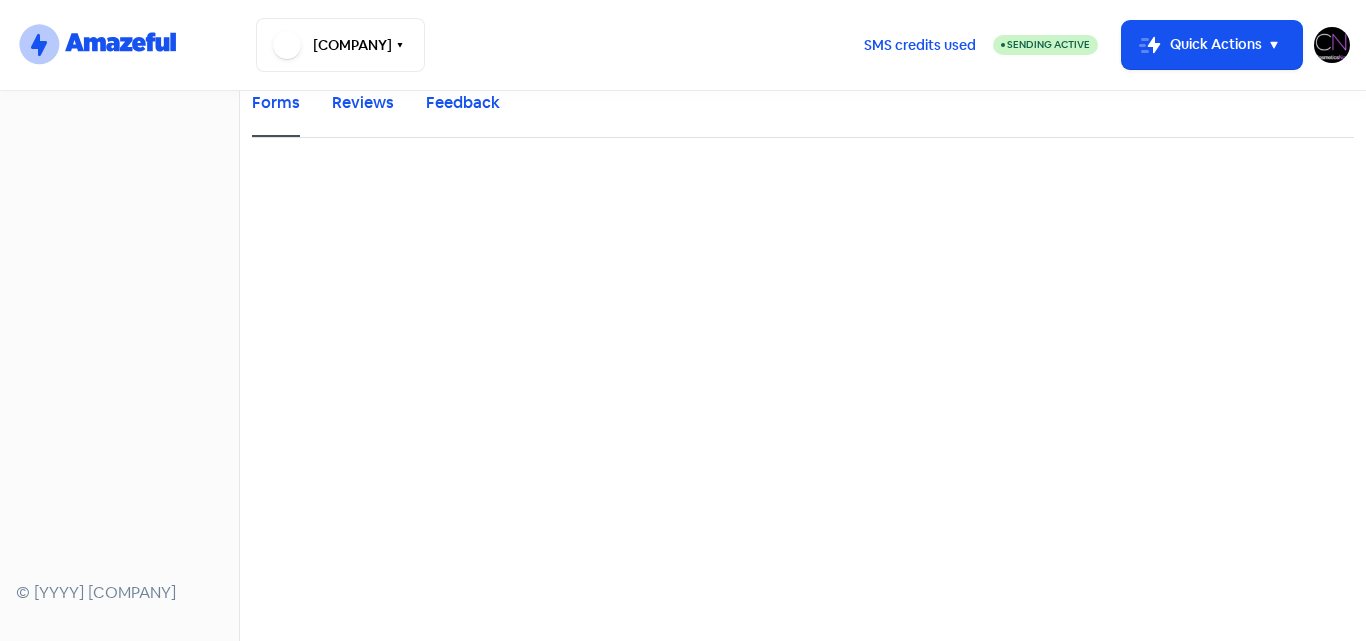 scroll, scrollTop: 0, scrollLeft: 0, axis: both 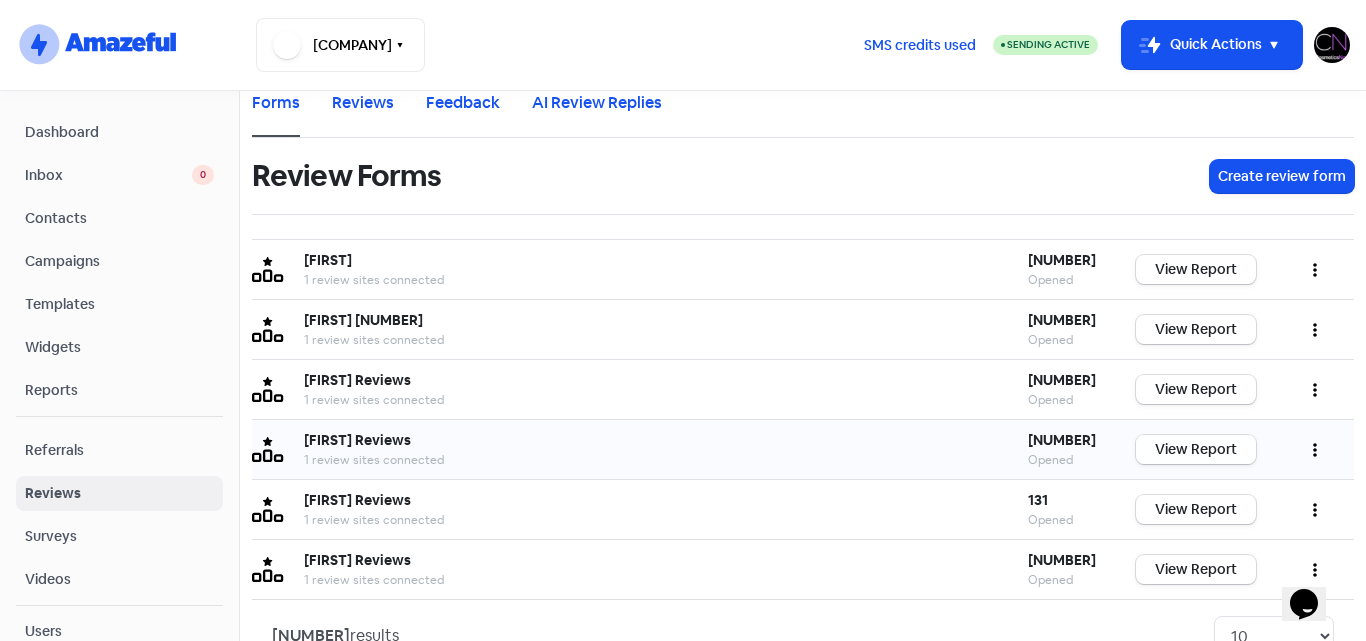 click on "View Report" at bounding box center [1196, 449] 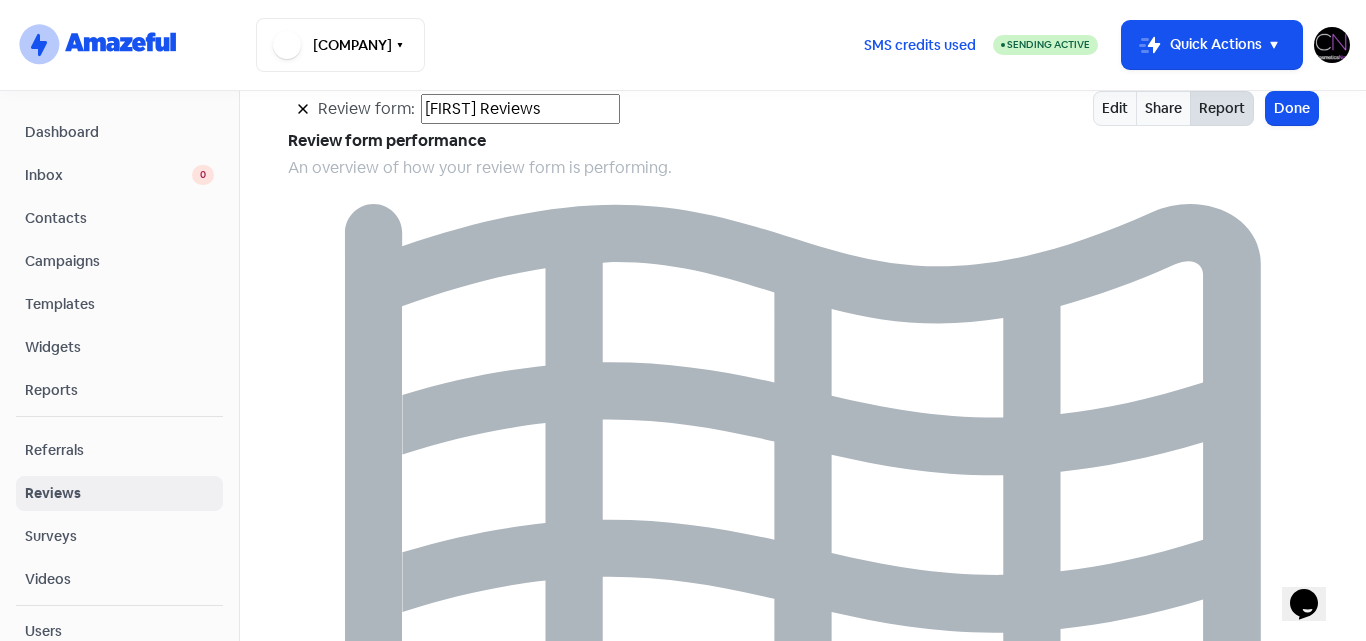 scroll, scrollTop: 2163, scrollLeft: 0, axis: vertical 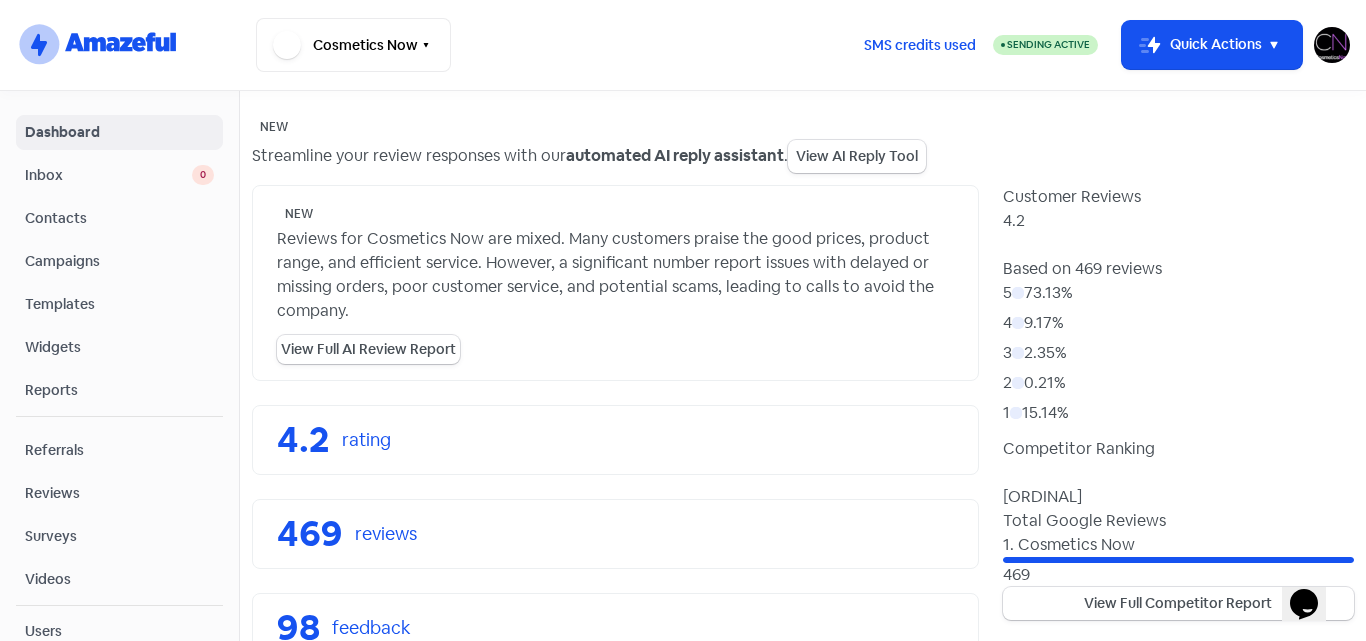 click at bounding box center (1332, 45) 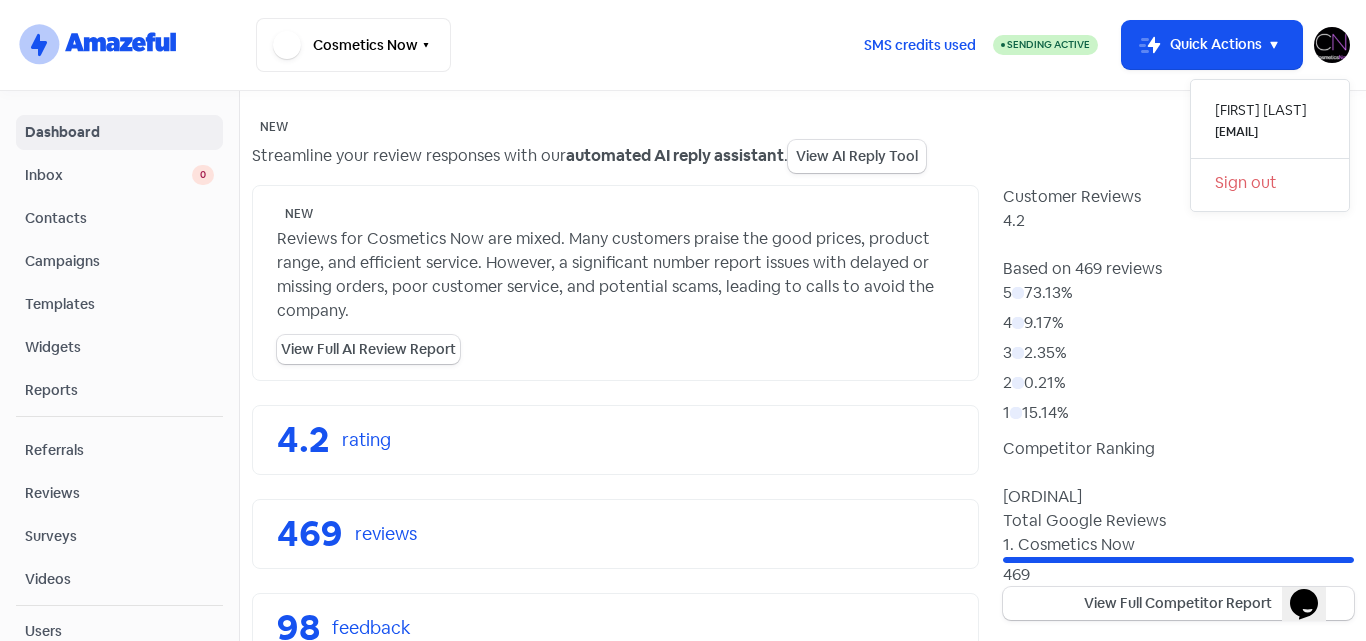 click on "Sign out" at bounding box center (1270, 183) 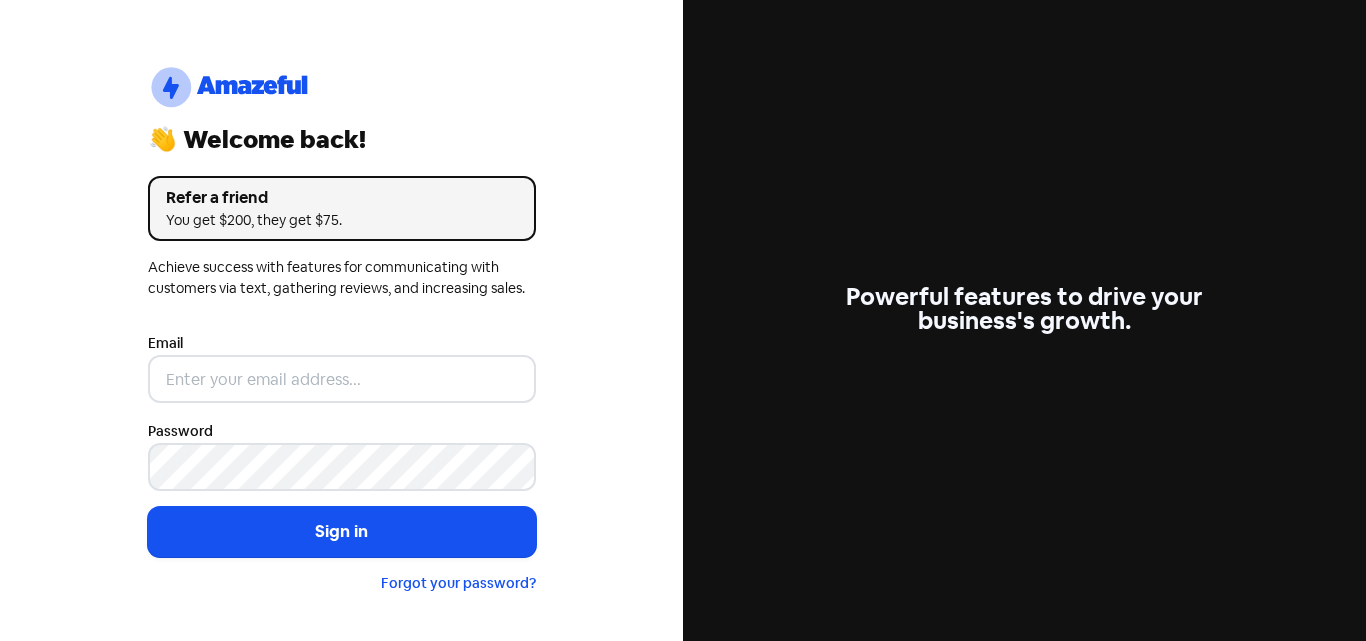 scroll, scrollTop: 0, scrollLeft: 0, axis: both 